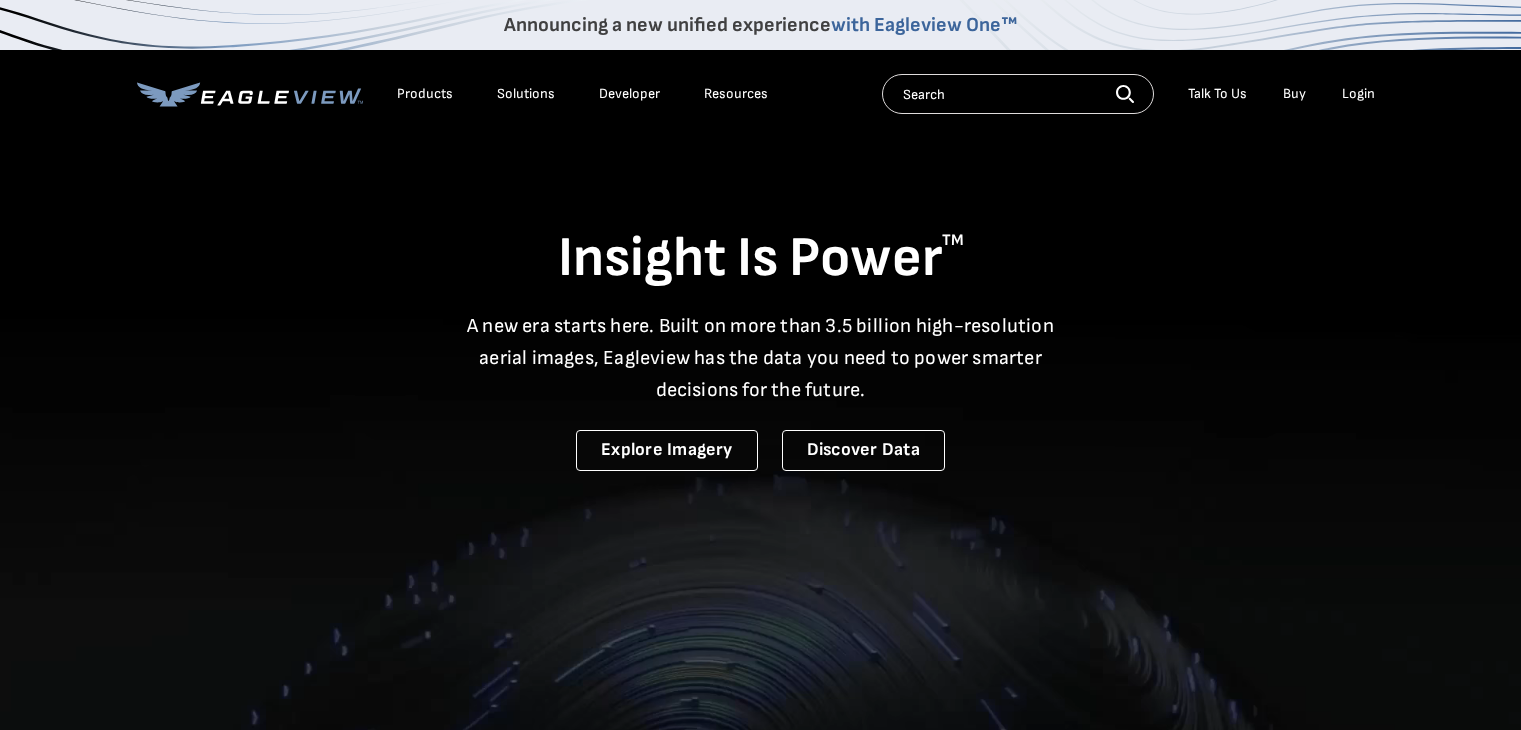 scroll, scrollTop: 0, scrollLeft: 0, axis: both 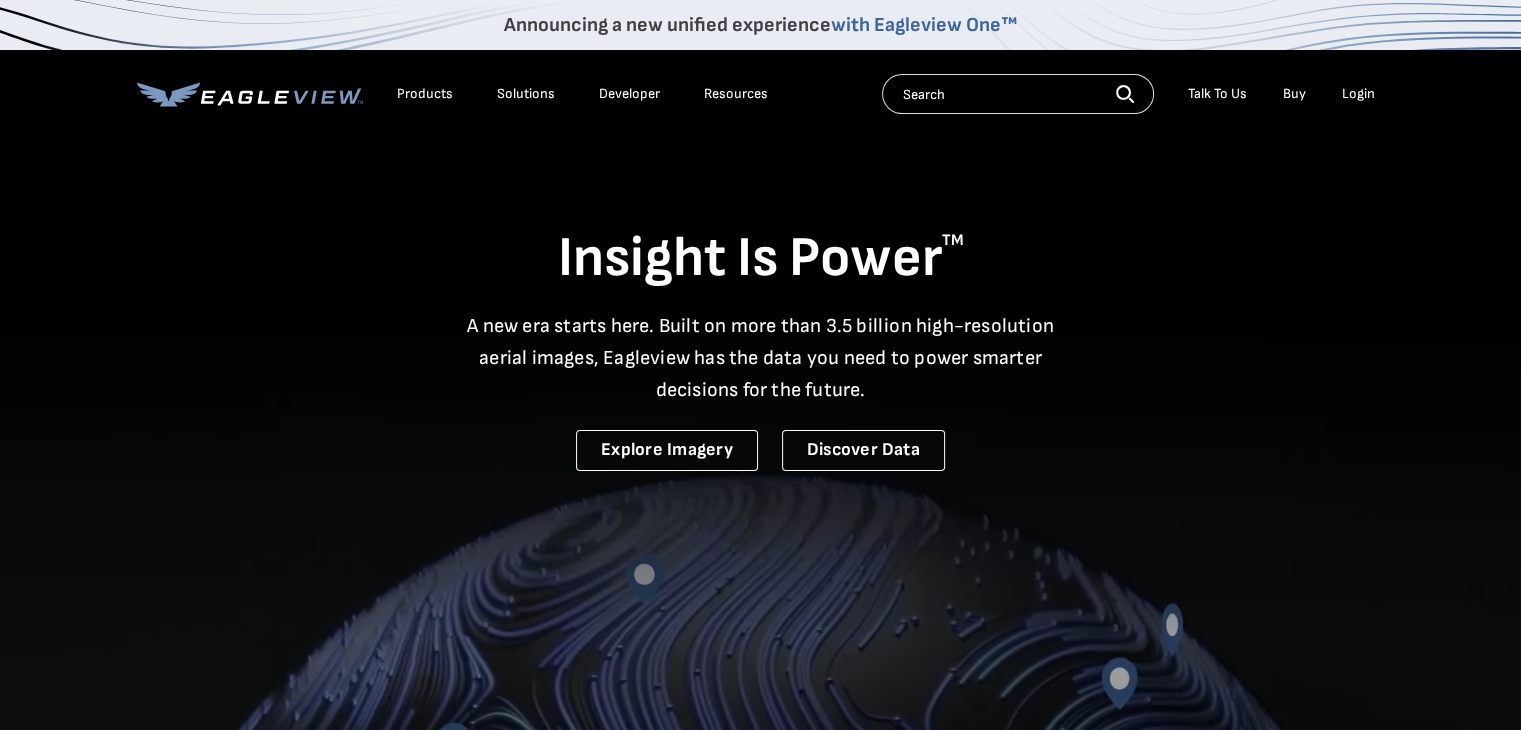 click on "Buy" at bounding box center (1294, 94) 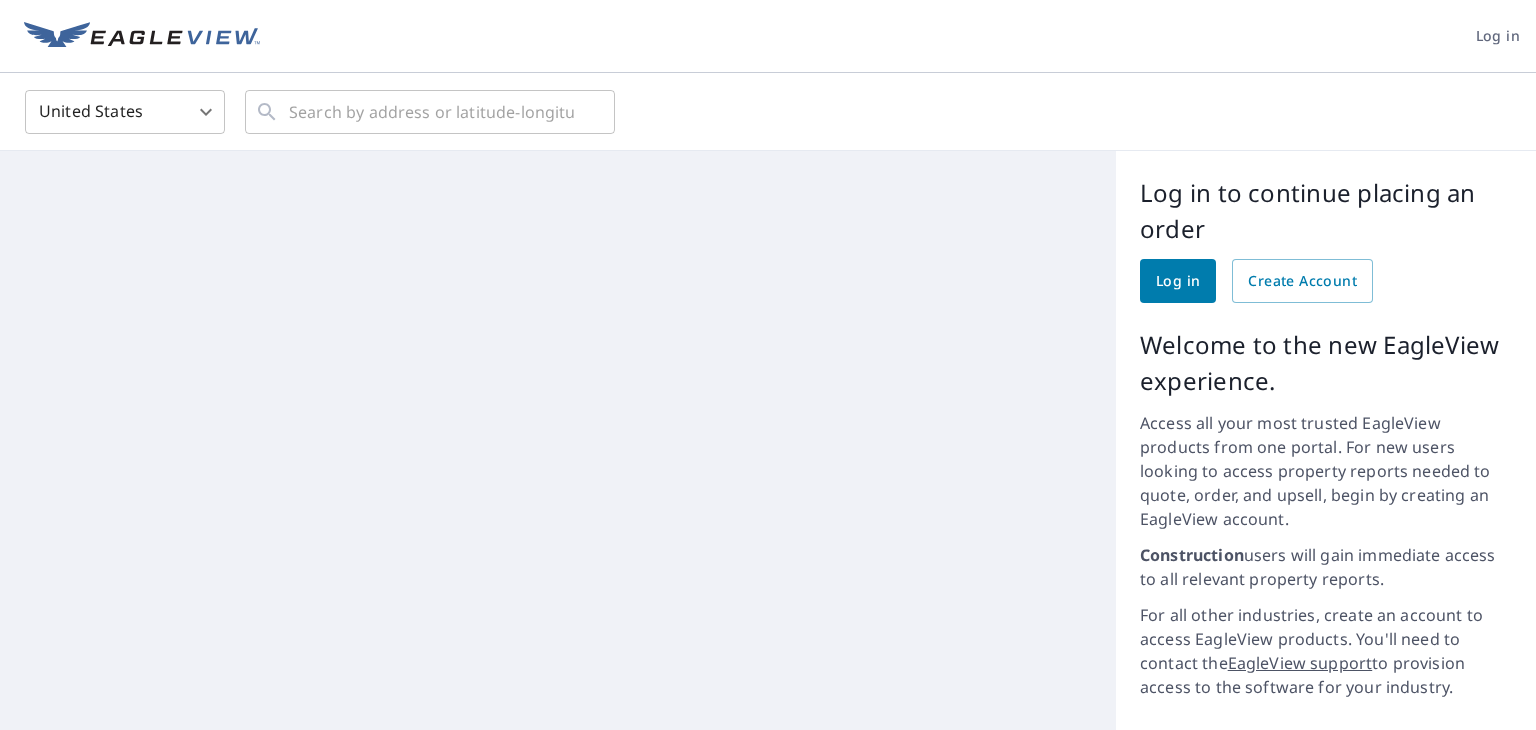 scroll, scrollTop: 0, scrollLeft: 0, axis: both 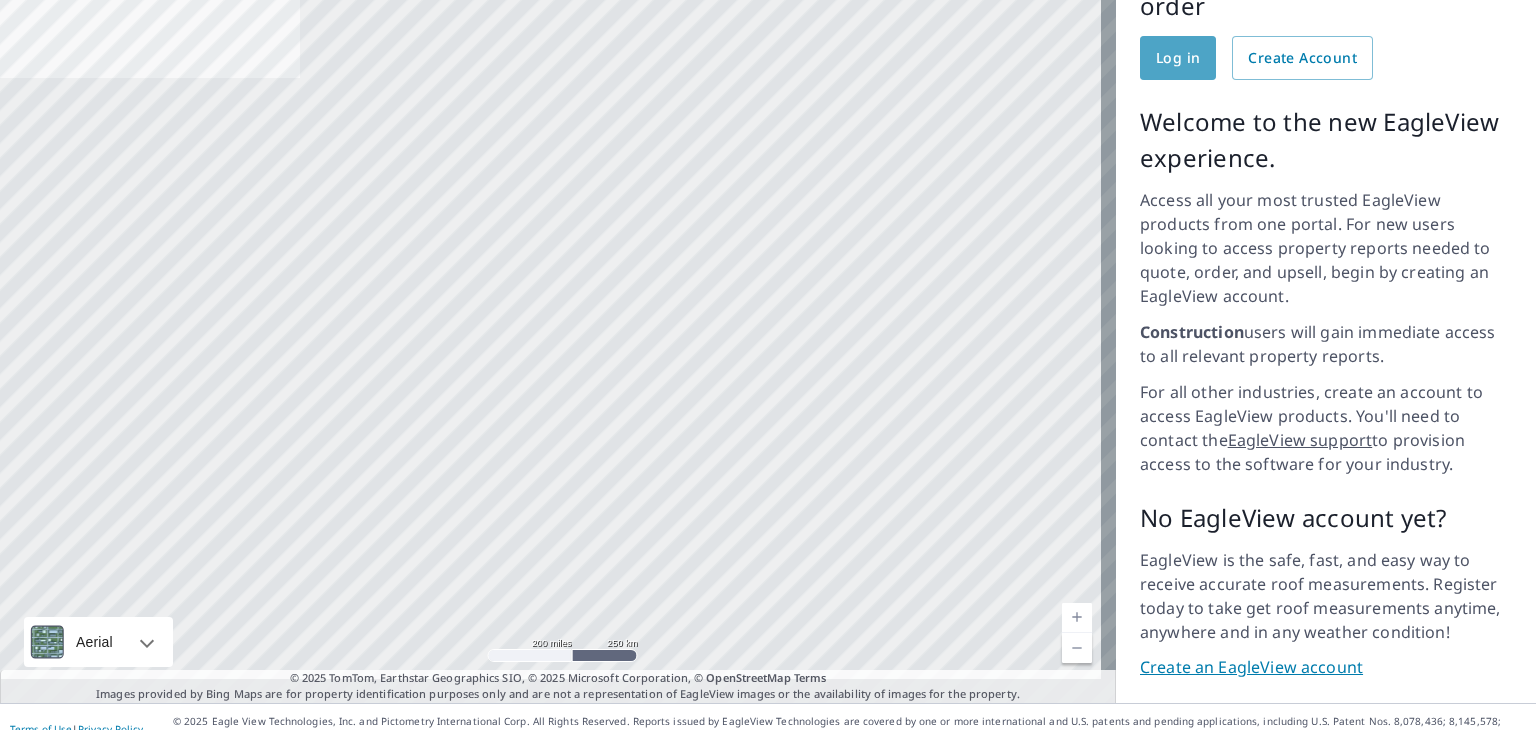 click on "Log in" at bounding box center (1178, 58) 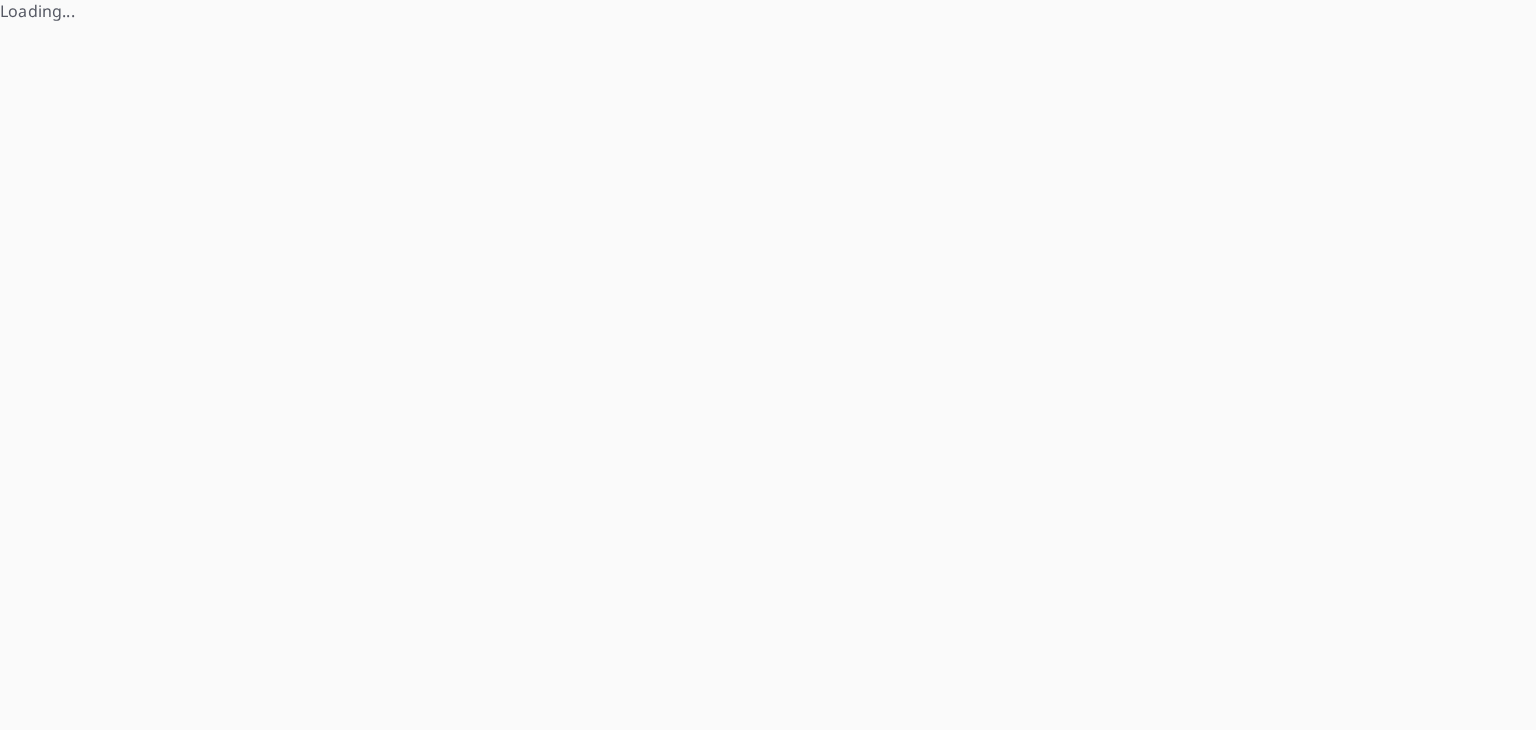 scroll, scrollTop: 0, scrollLeft: 0, axis: both 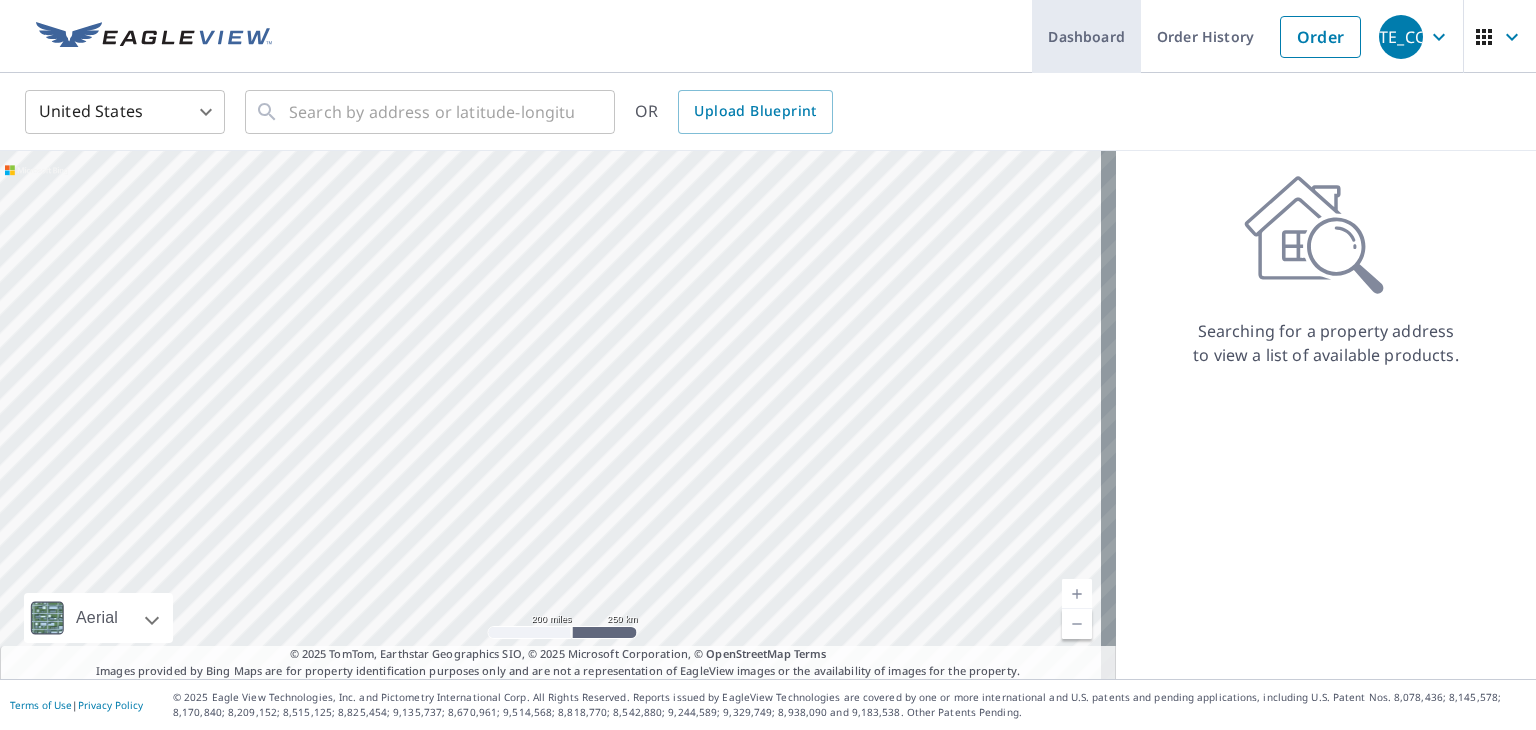 click on "Dashboard" at bounding box center (1086, 36) 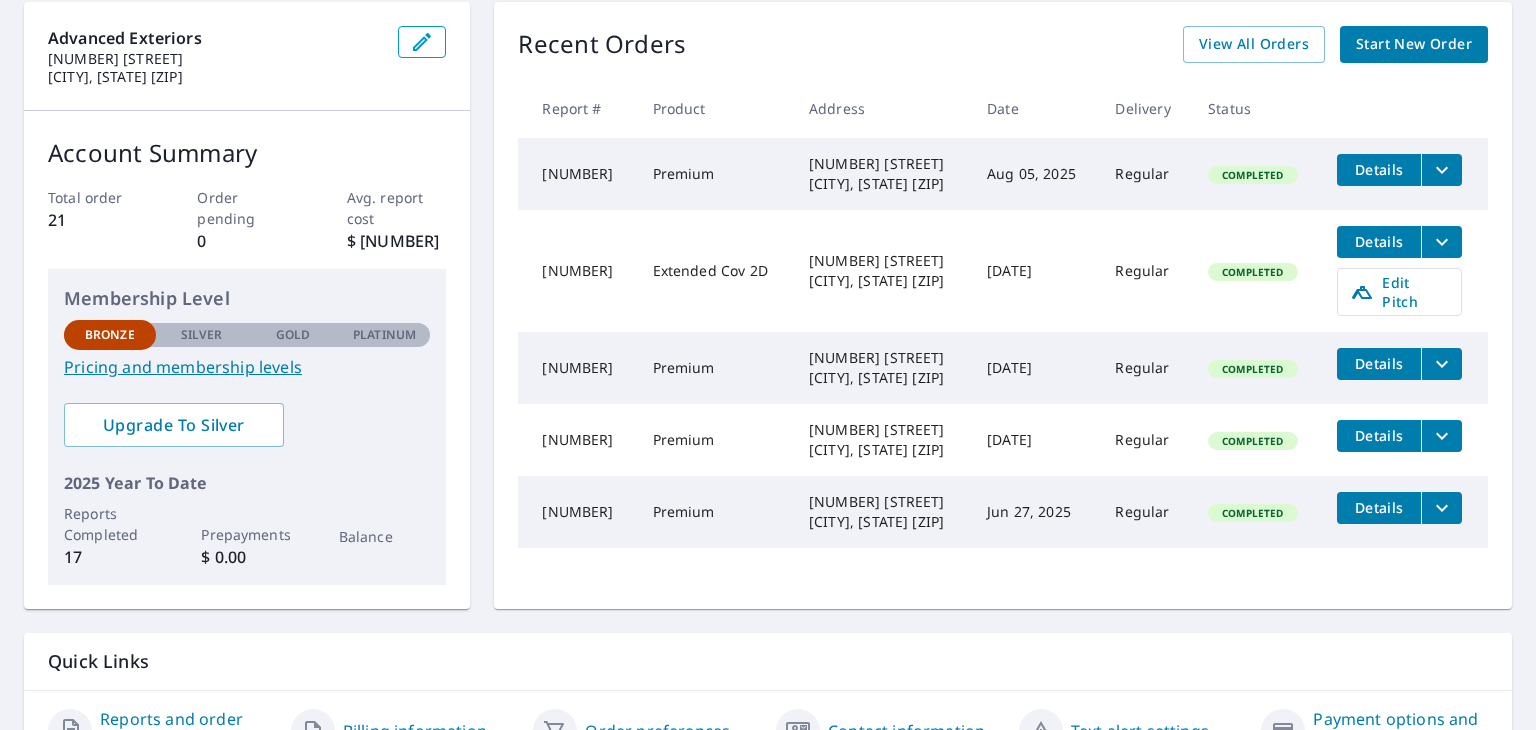 scroll, scrollTop: 200, scrollLeft: 0, axis: vertical 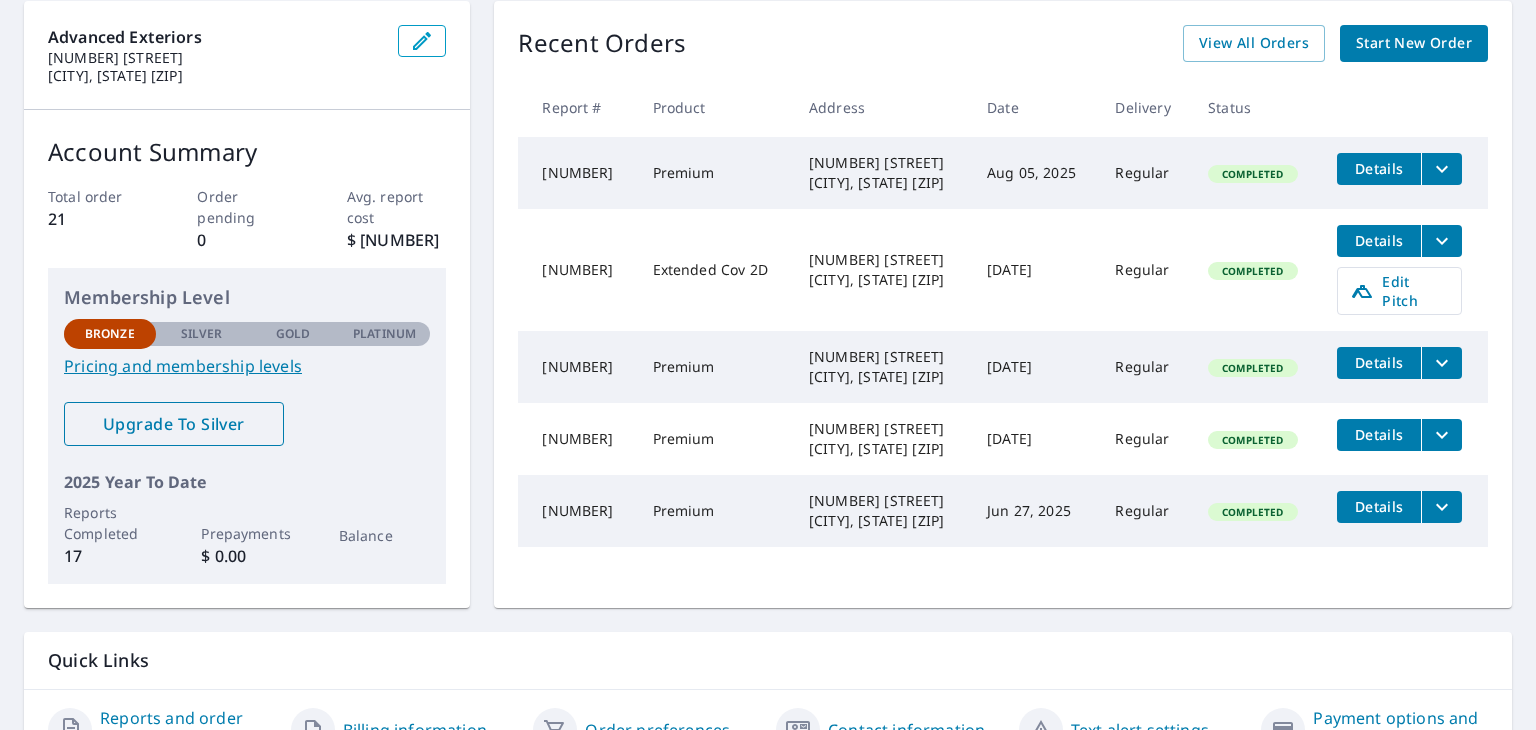 click on "Upgrade To Silver" at bounding box center [174, 424] 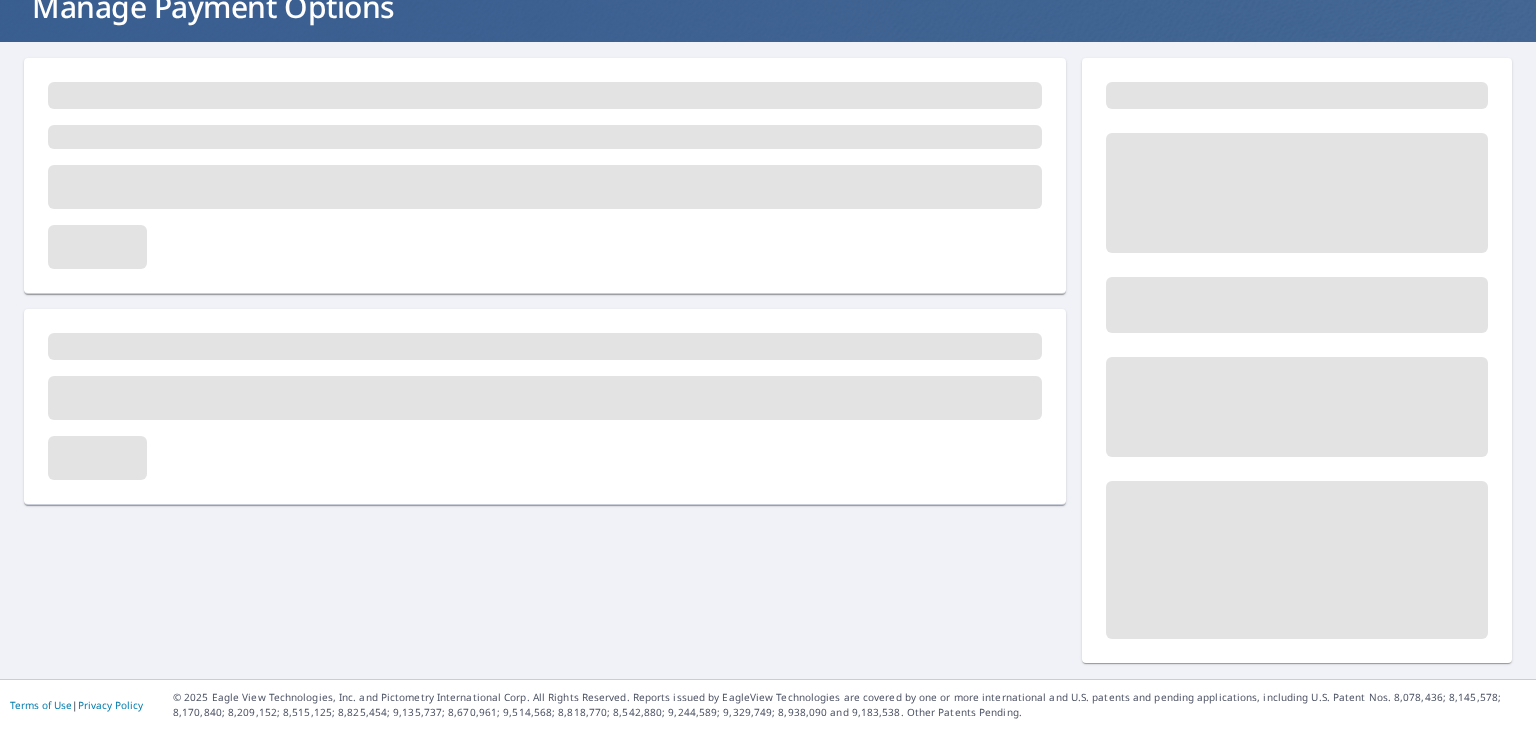 scroll, scrollTop: 140, scrollLeft: 0, axis: vertical 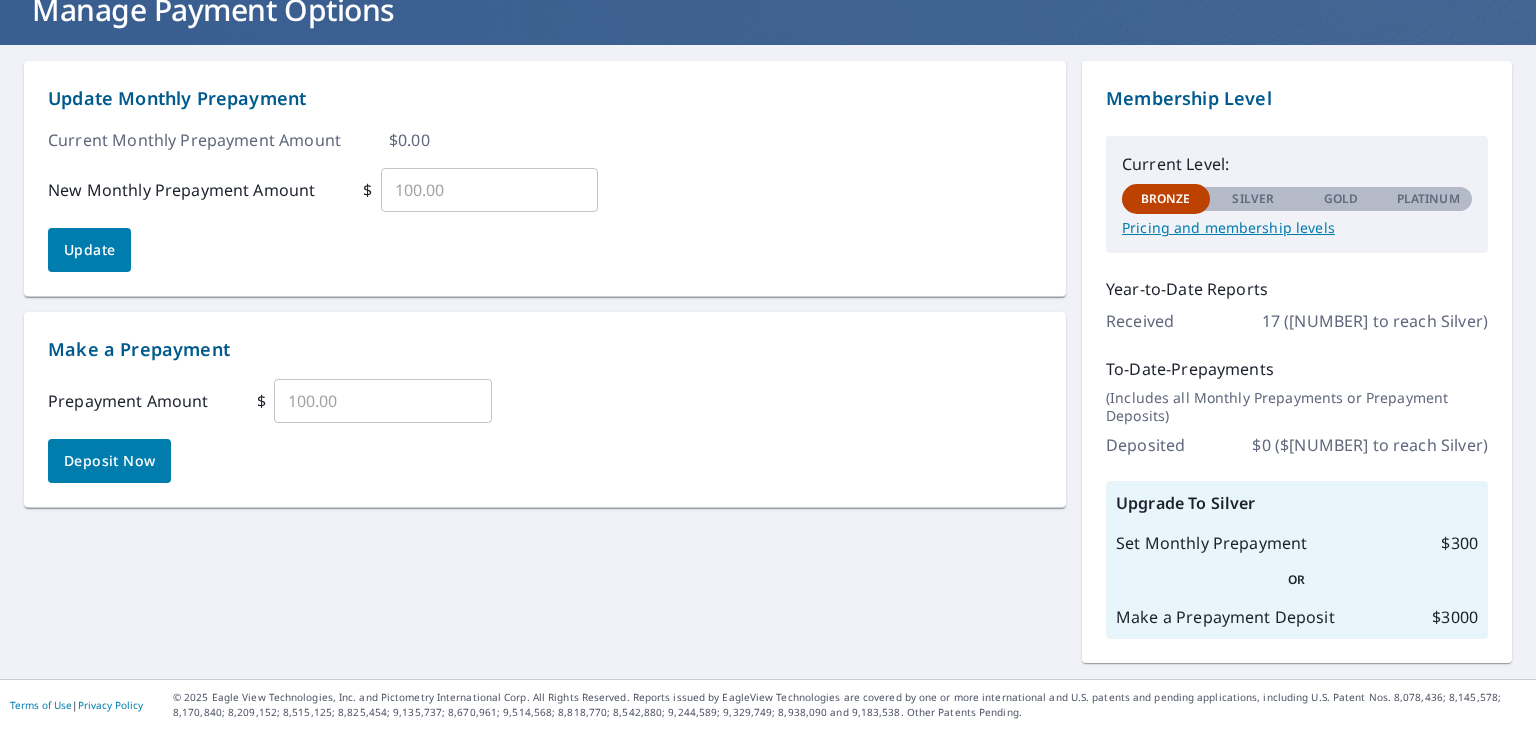 click on "Pricing and membership levels" at bounding box center [1297, 228] 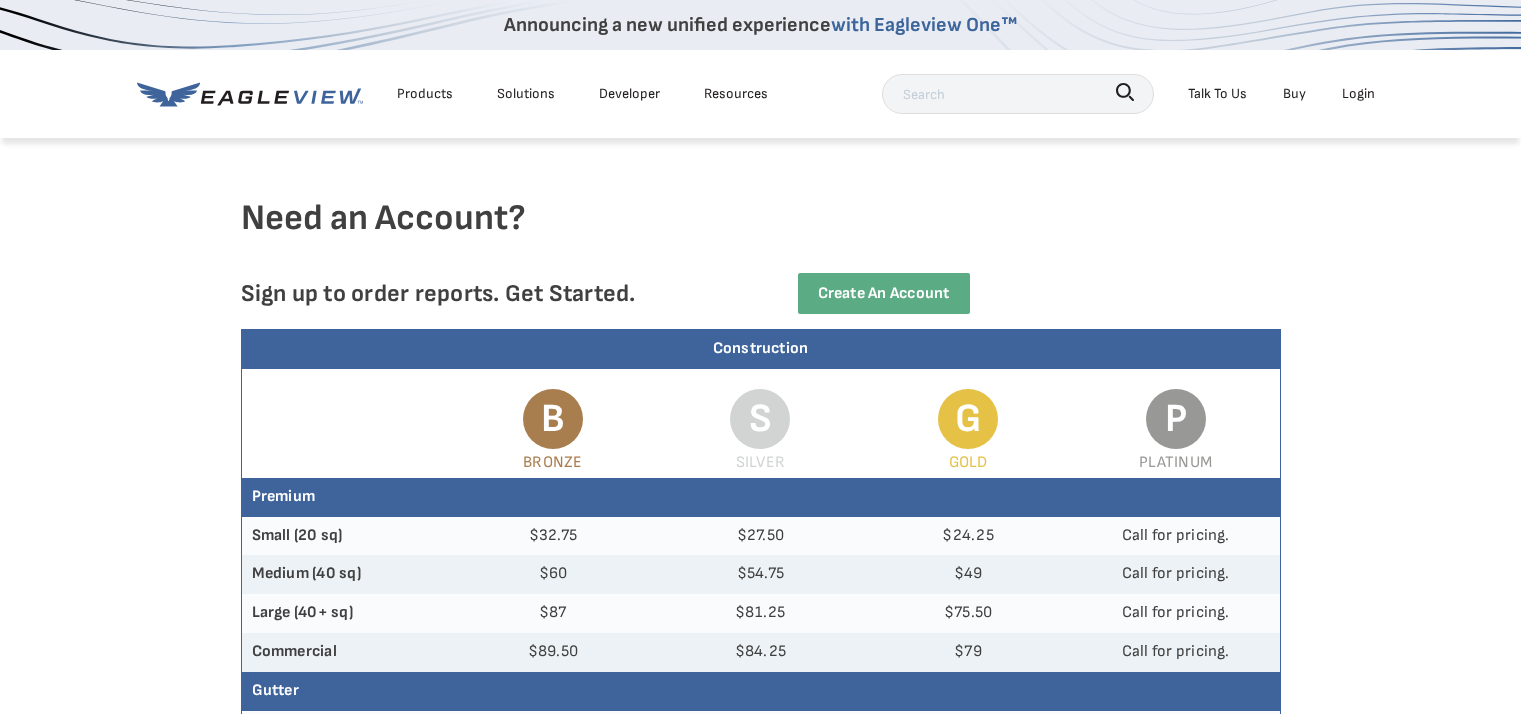 scroll, scrollTop: 0, scrollLeft: 0, axis: both 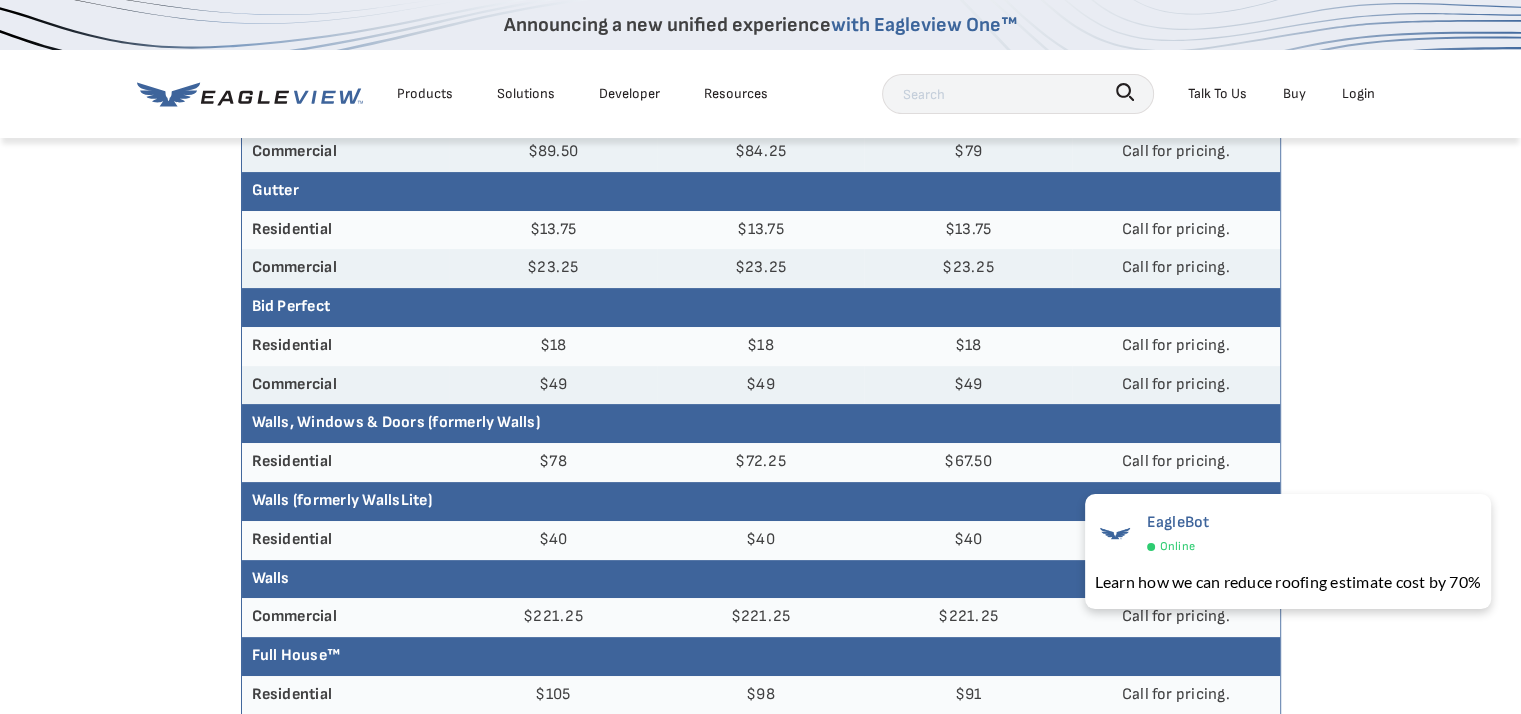 click on "Walls, Windows & Doors (formerly Walls)" at bounding box center [761, 423] 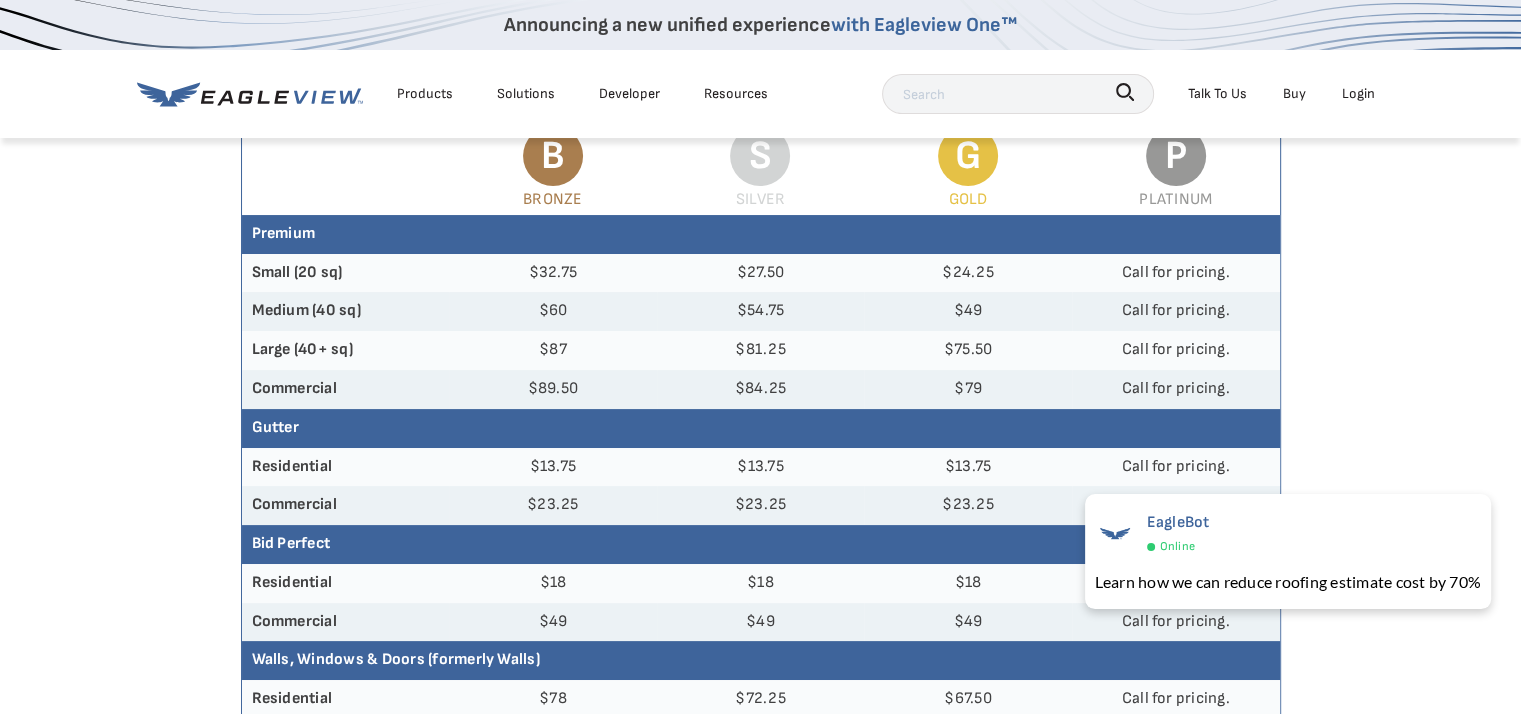 scroll, scrollTop: 300, scrollLeft: 0, axis: vertical 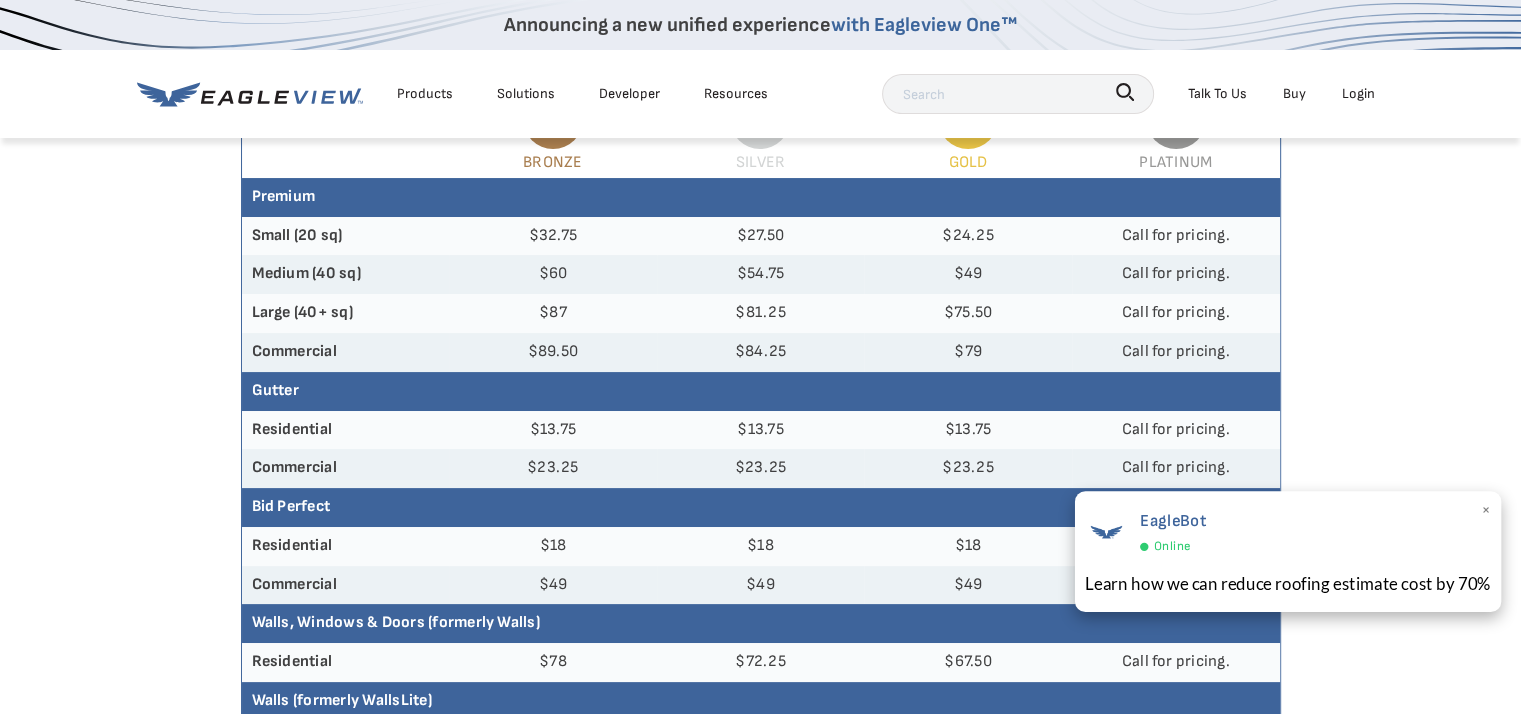 click on "×" at bounding box center (1485, 512) 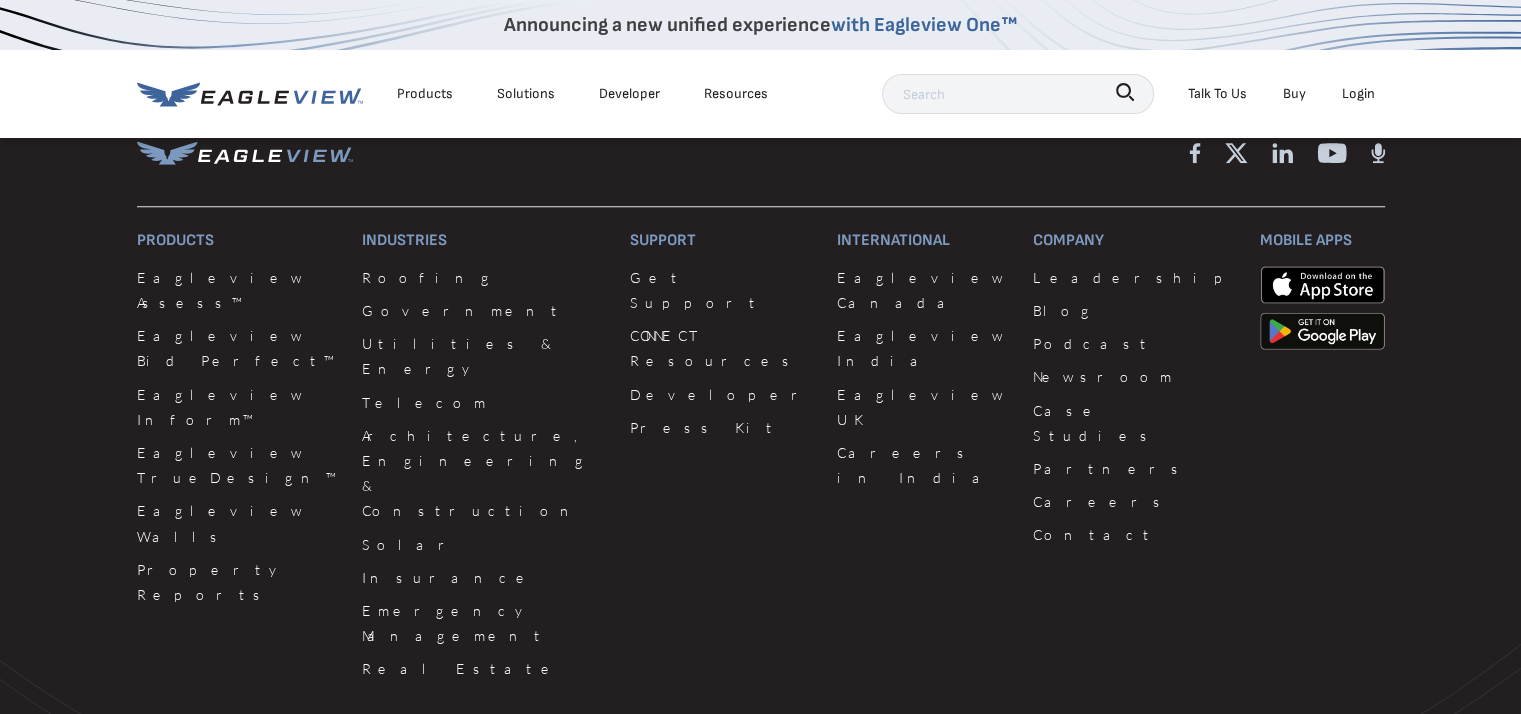 scroll, scrollTop: 1800, scrollLeft: 0, axis: vertical 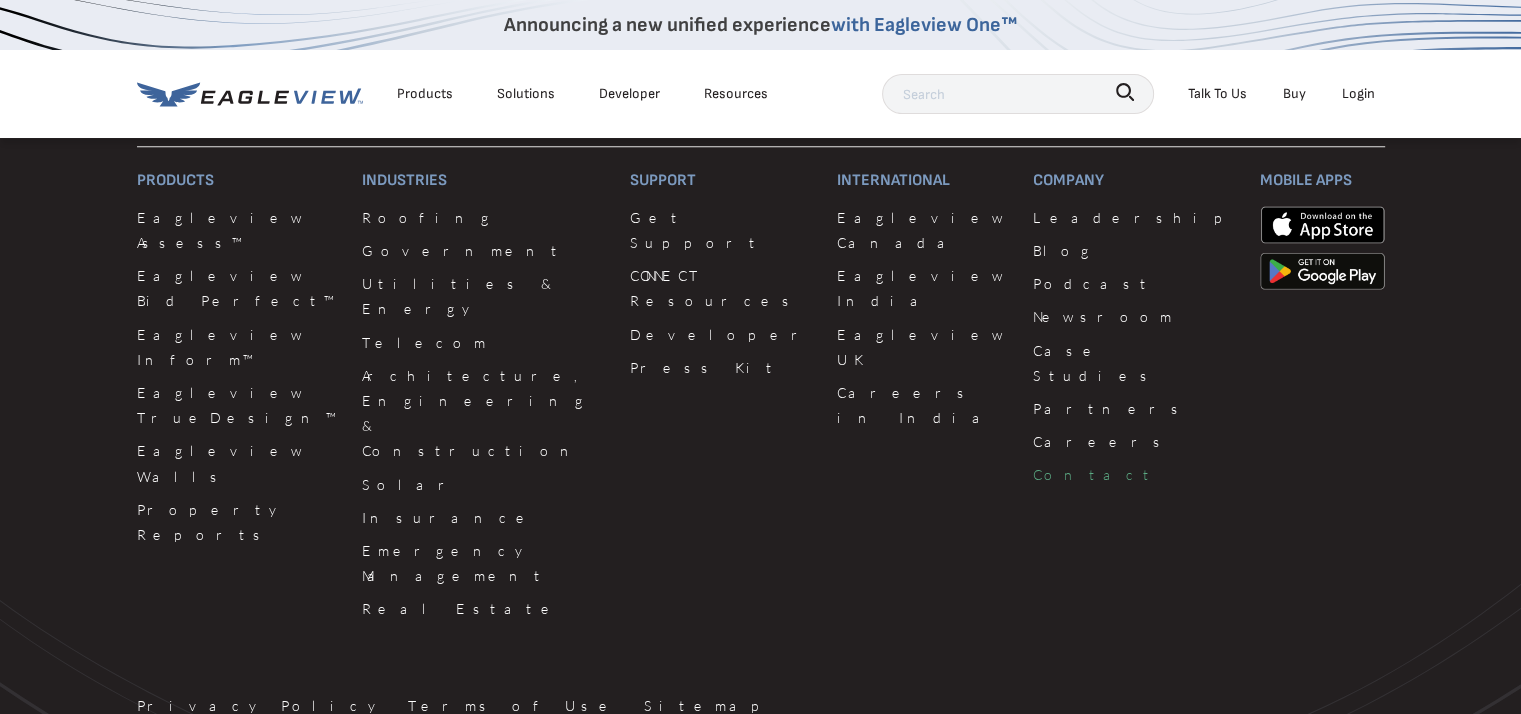 click on "Contact" at bounding box center (1134, 474) 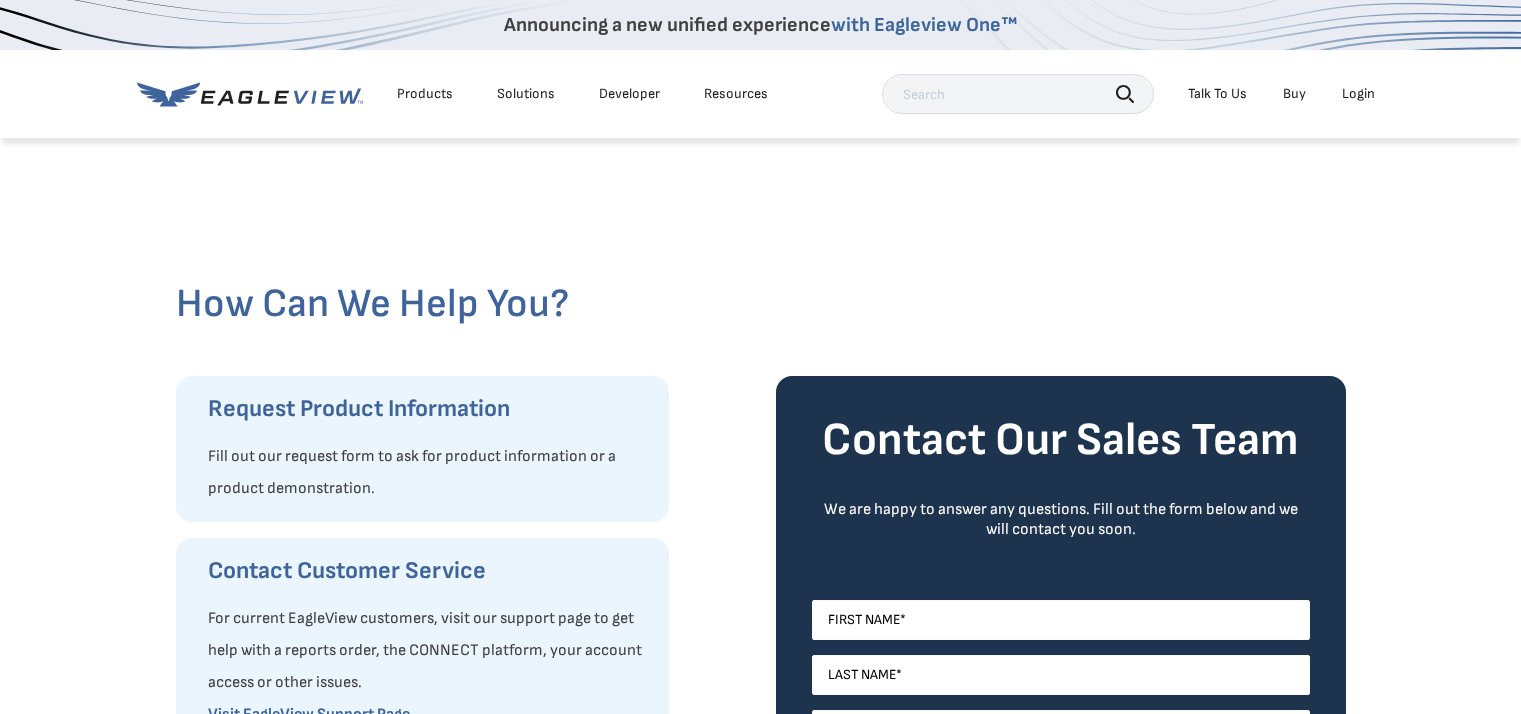 scroll, scrollTop: 0, scrollLeft: 0, axis: both 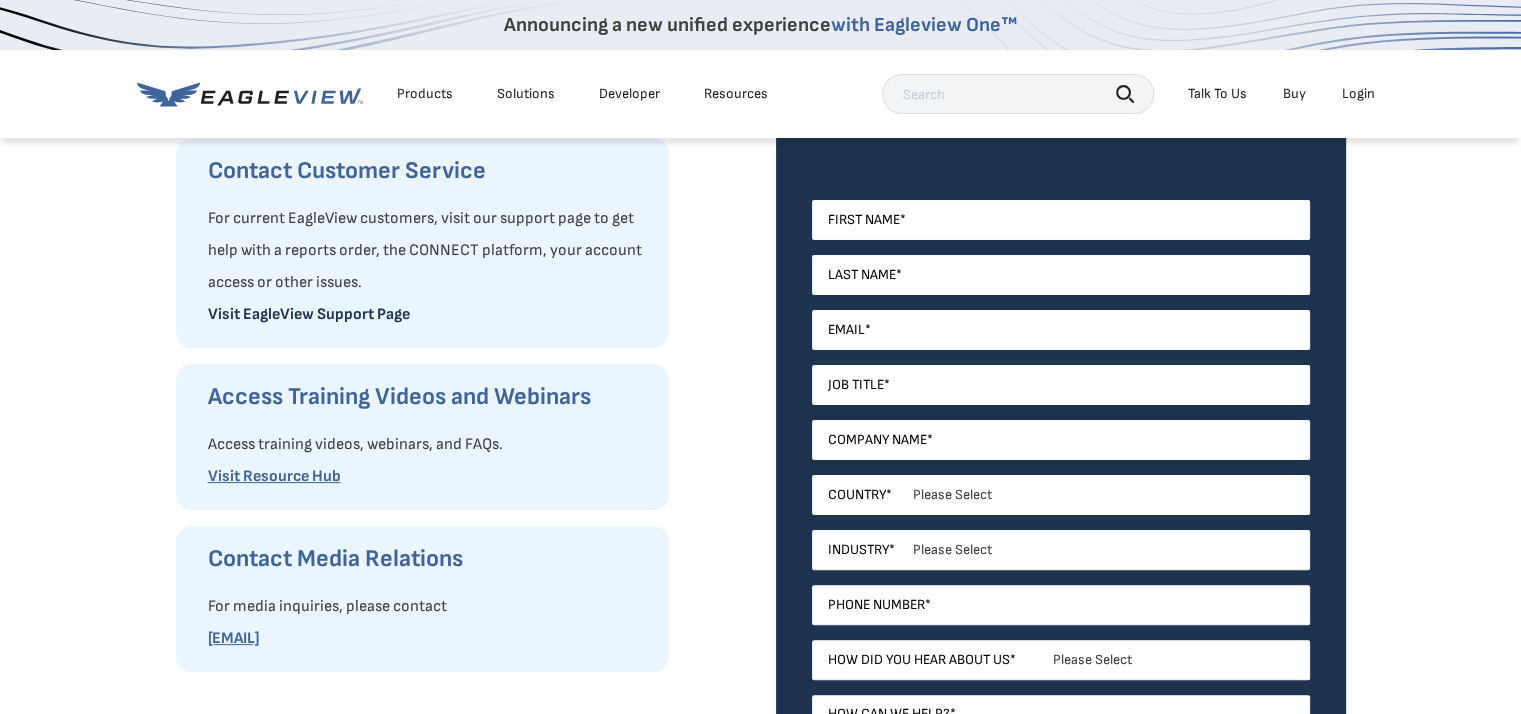 click on "Visit EagleView Support Page" at bounding box center [309, 314] 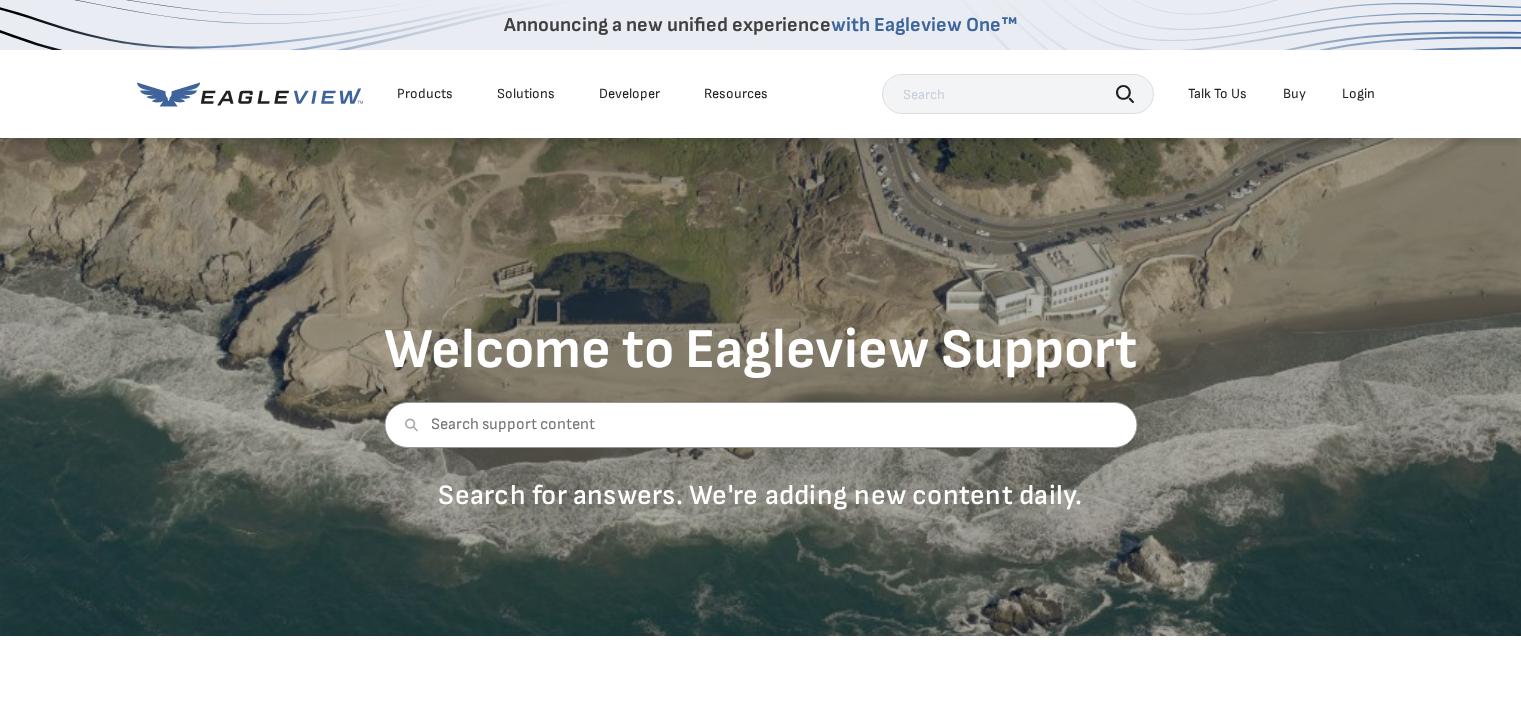 scroll, scrollTop: 0, scrollLeft: 0, axis: both 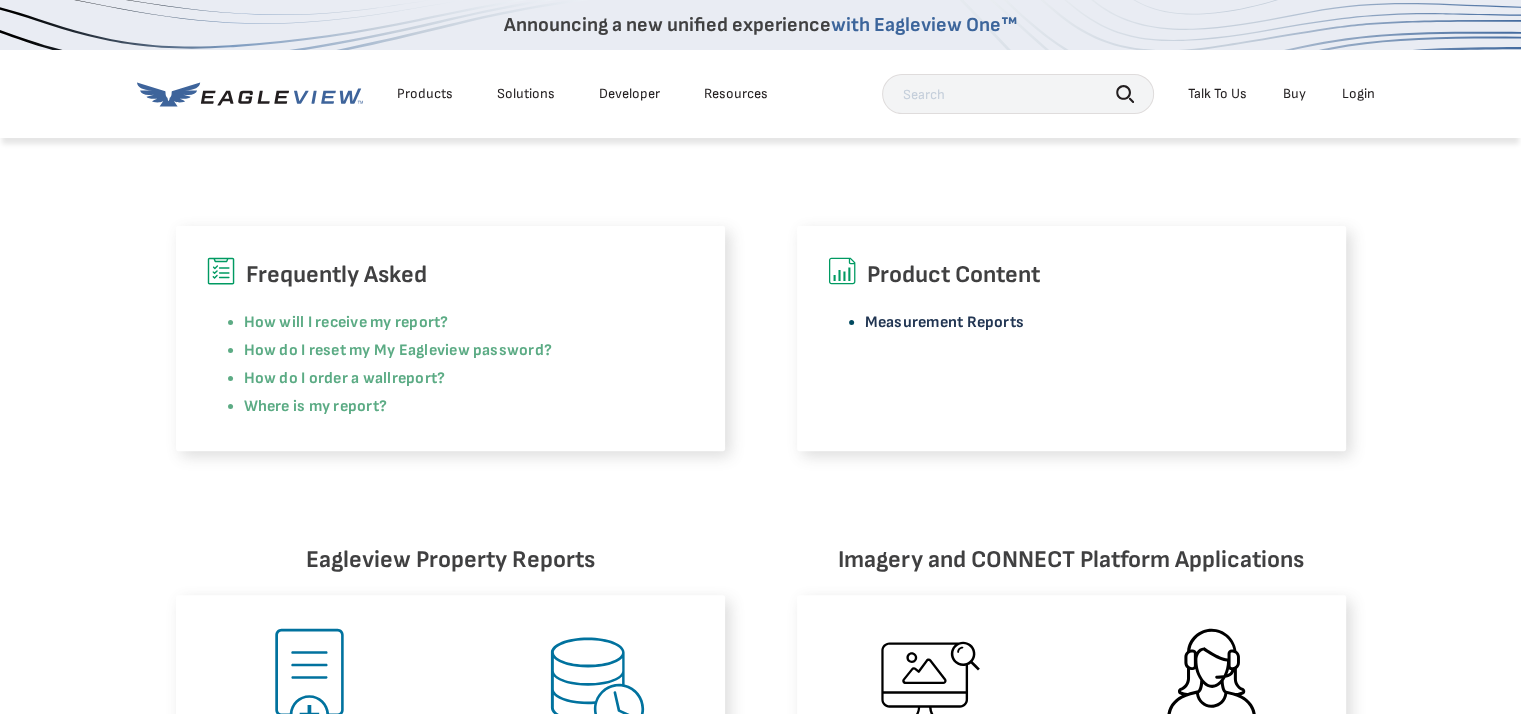 click on "Measurement Reports" at bounding box center (945, 322) 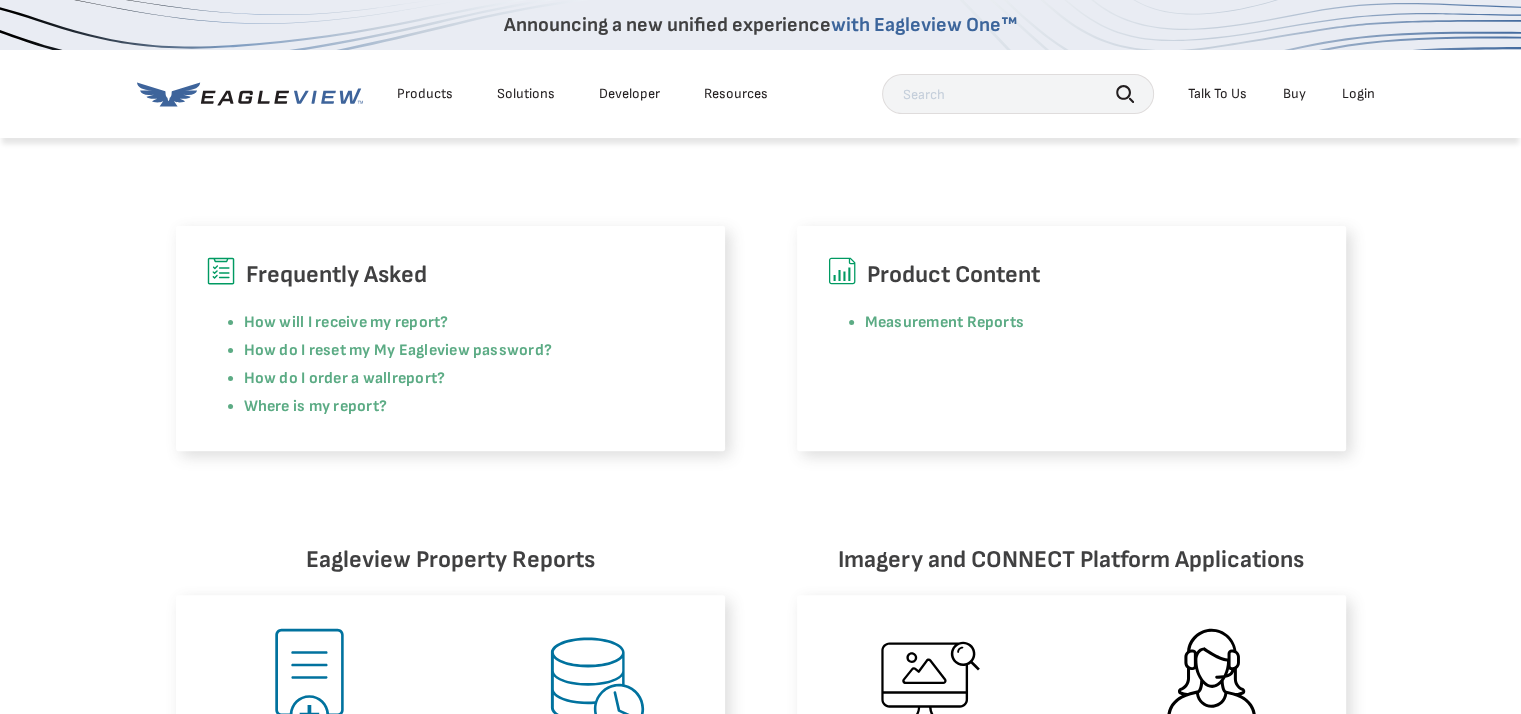 scroll, scrollTop: 0, scrollLeft: 0, axis: both 